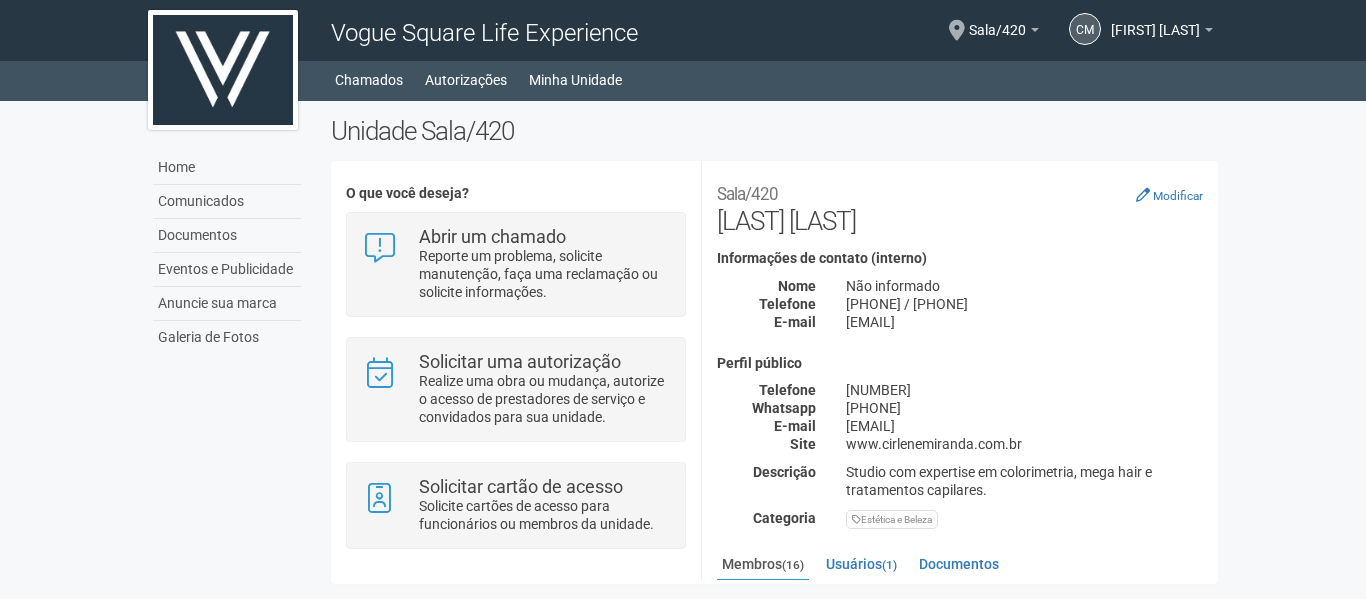 scroll, scrollTop: 0, scrollLeft: 0, axis: both 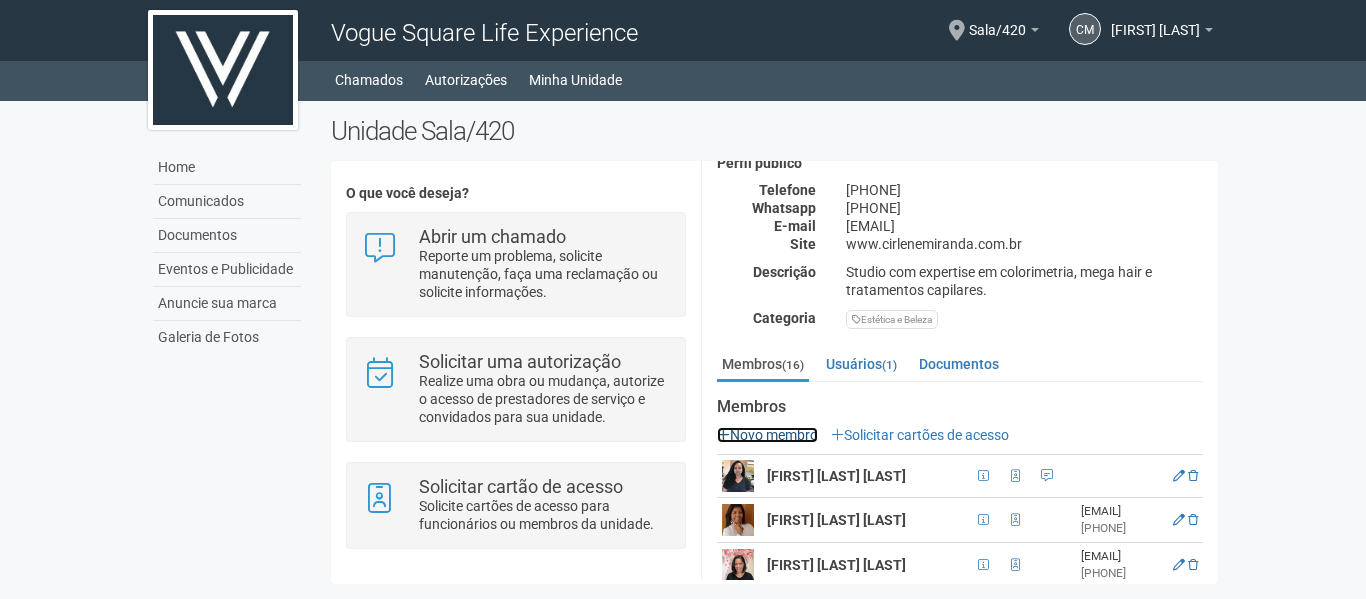 click on "Novo membro" at bounding box center [767, 435] 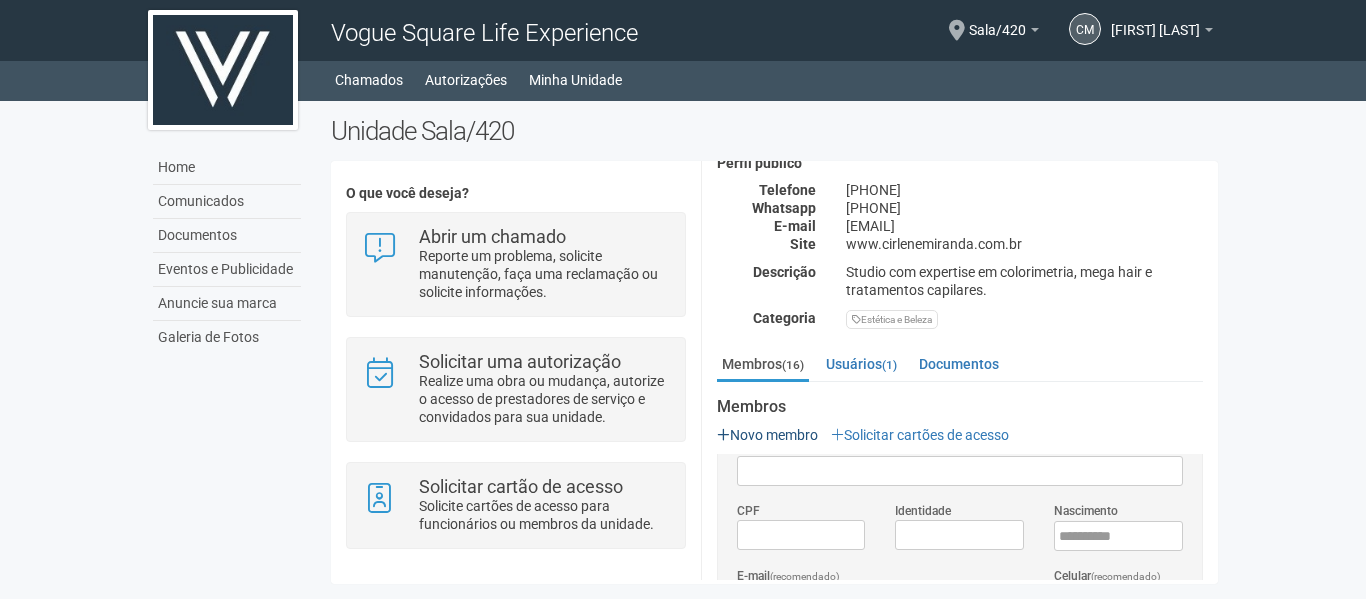 scroll, scrollTop: 0, scrollLeft: 0, axis: both 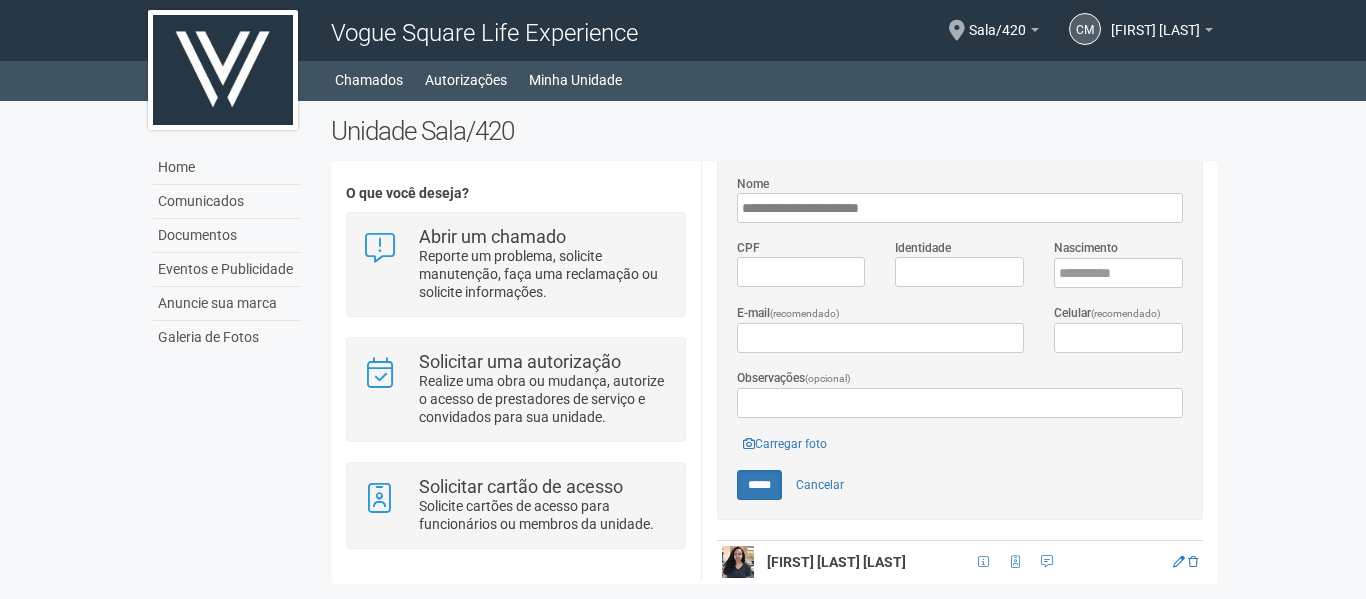 type on "**********" 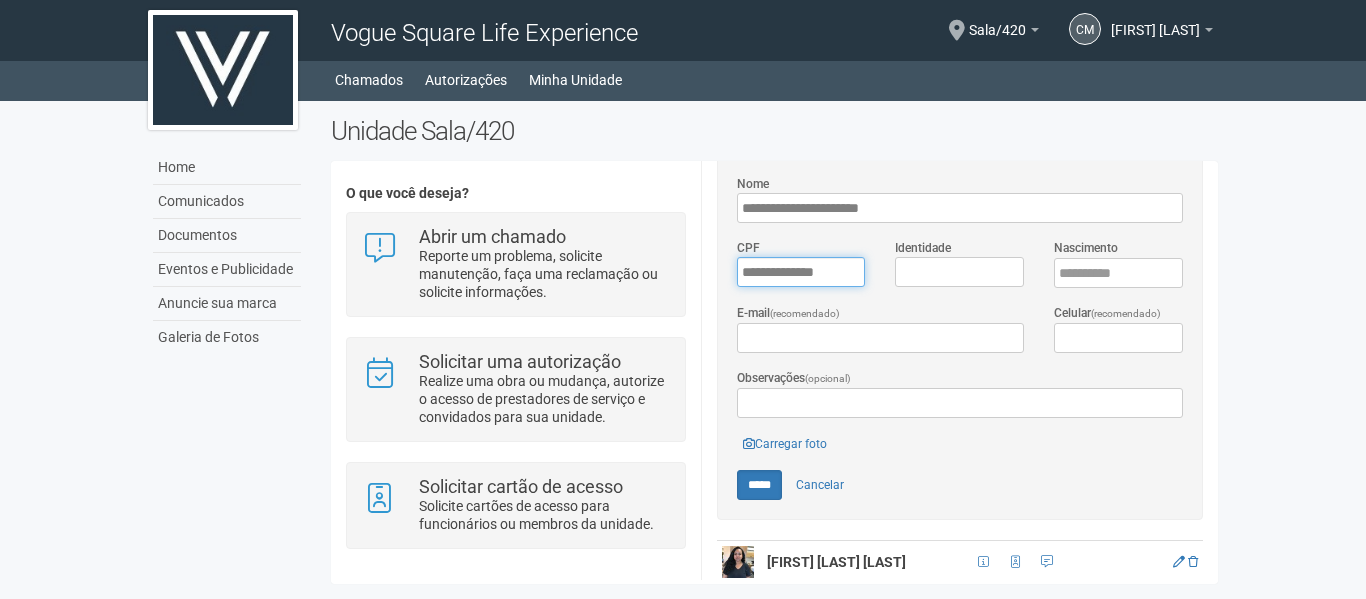 click on "*********" at bounding box center [801, 272] 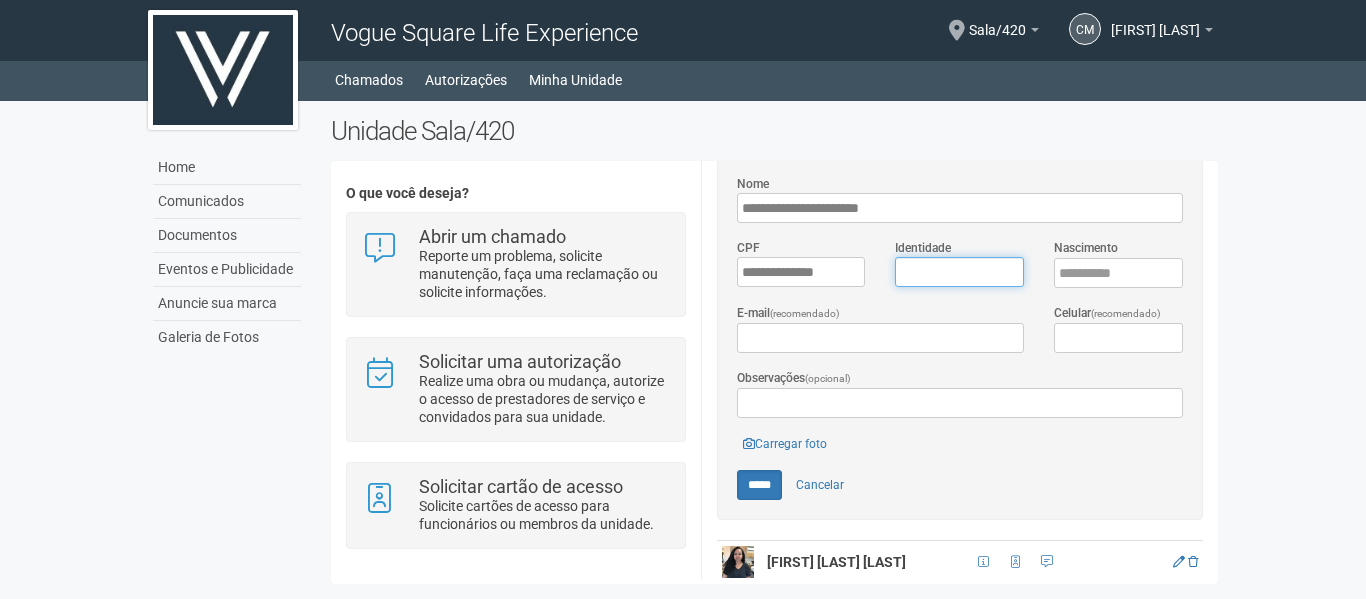 click on "Identidade" at bounding box center (959, 272) 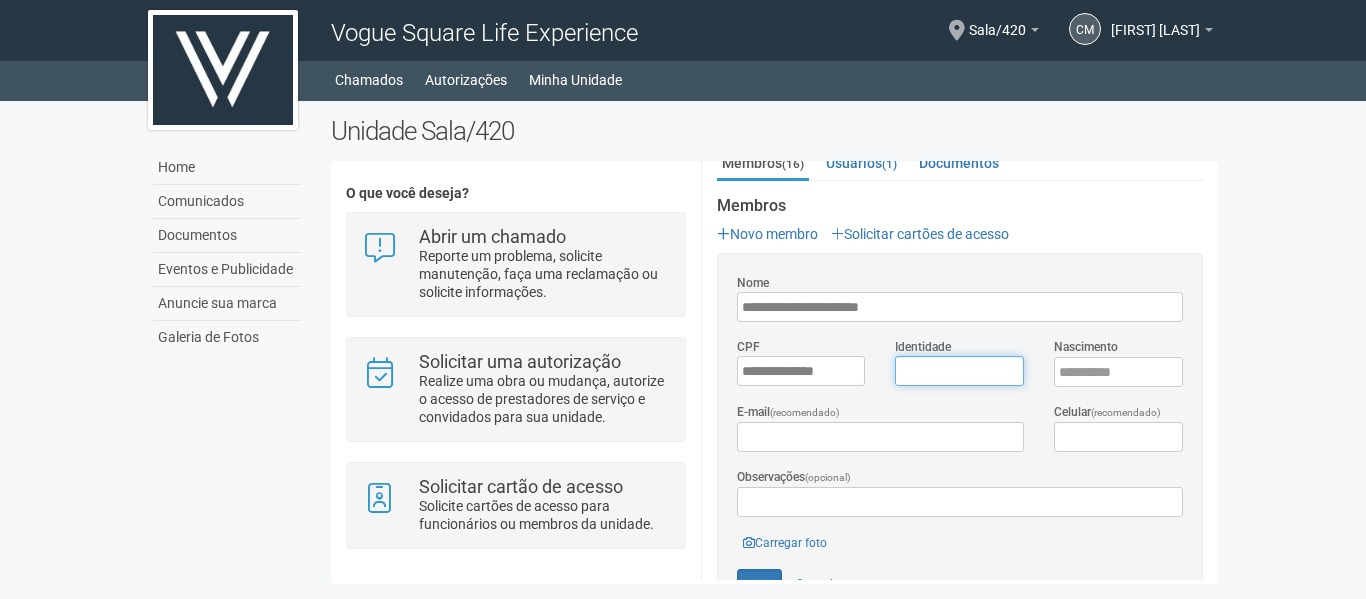 scroll, scrollTop: 400, scrollLeft: 0, axis: vertical 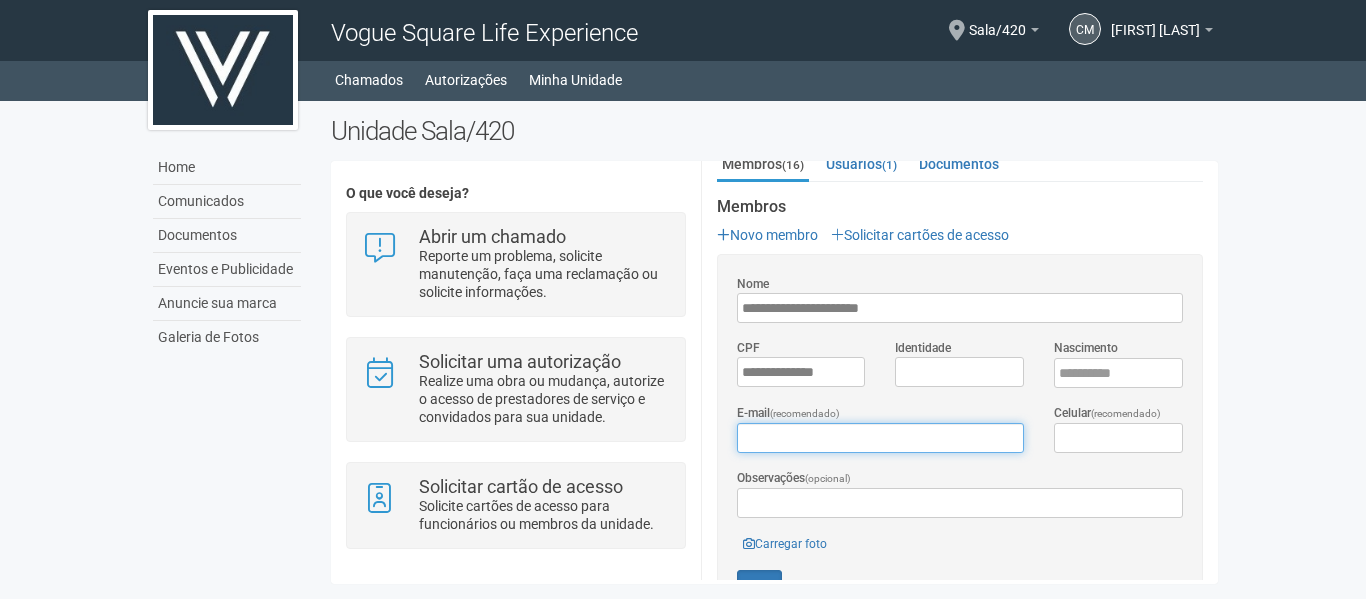 click on "E-mail  (recomendado)" at bounding box center (880, 438) 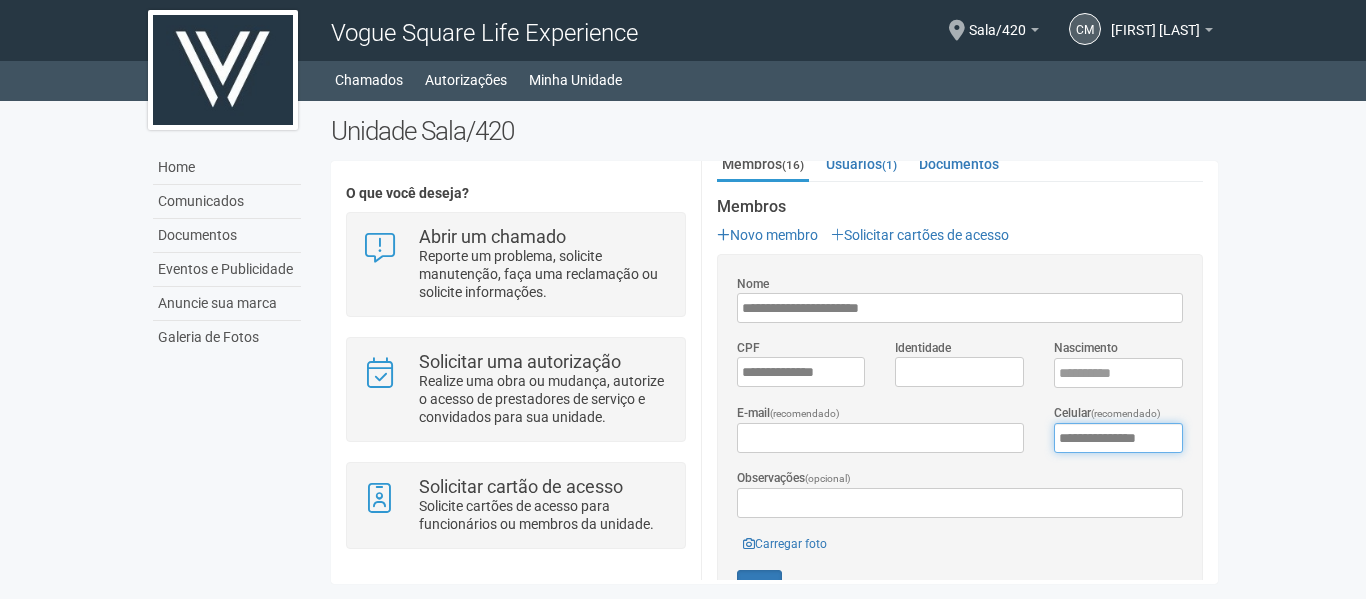 click on "**********" at bounding box center [1118, 438] 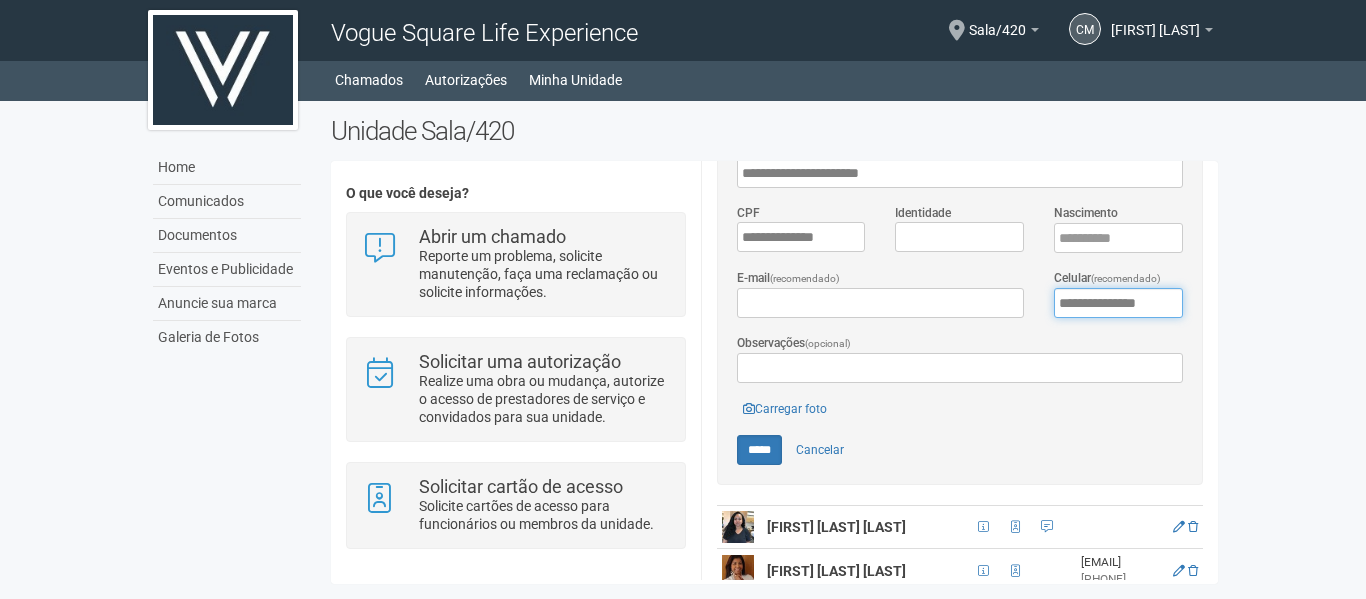 scroll, scrollTop: 500, scrollLeft: 0, axis: vertical 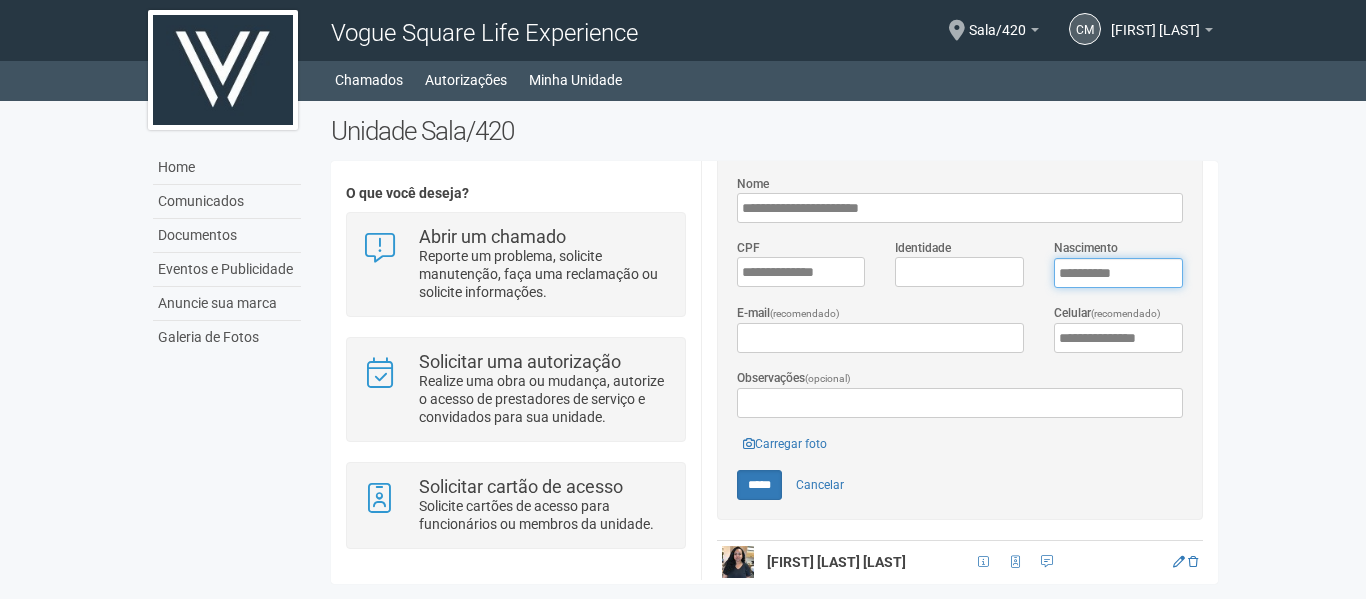 click on "****" at bounding box center [1118, 273] 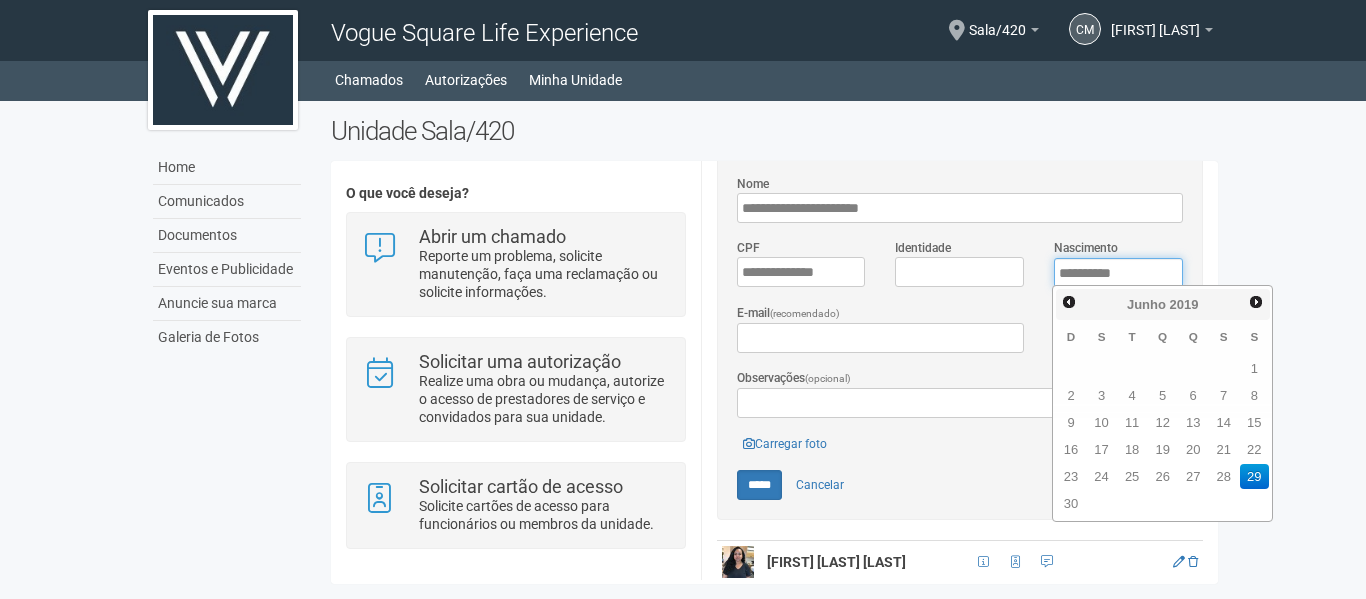 type on "**********" 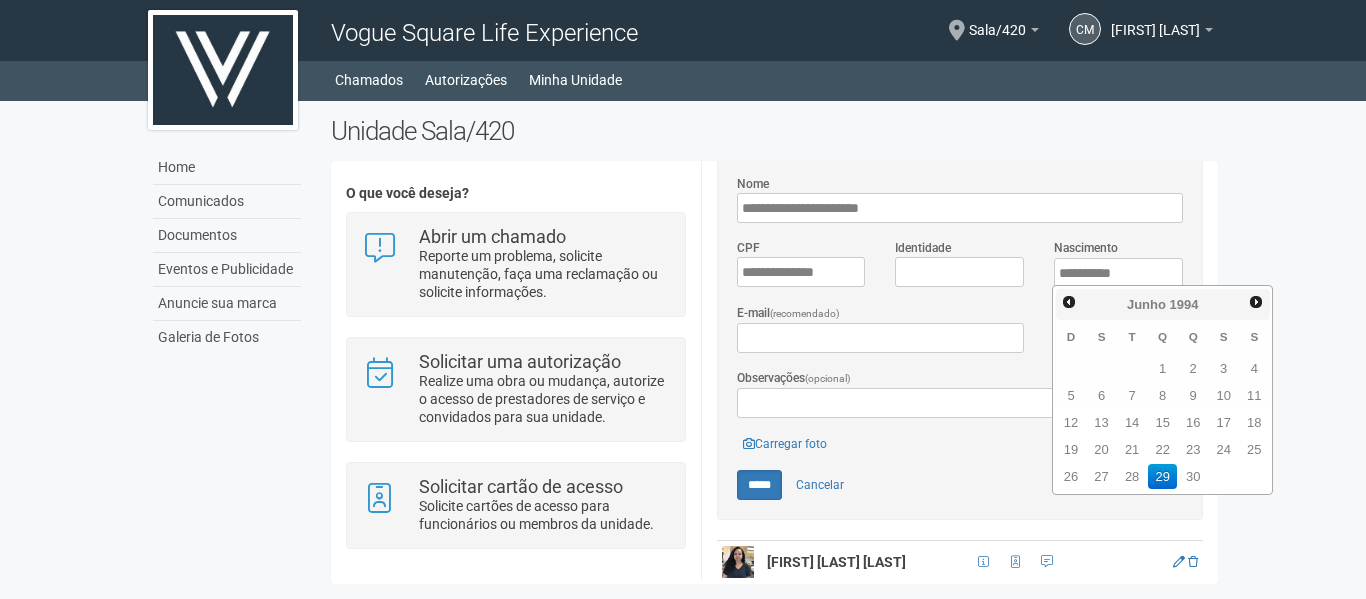 click on "Aguarde...
Vogue Square Life Experience
CM
[FIRST] [LAST]
[FIRST] [LAST]
[USERNAME]@example.com
Meu perfil
Alterar senha
Sair
Sala/420
Você está na unidade
Sala/420
Ir para a unidade
Home
Home
Comunicados
Documentos
Eventos e Publicidade
Anuncie sua marca
Galeria de Fotos
Chamados
Autorizações
Minha Unidade
Sair" at bounding box center [683, 299] 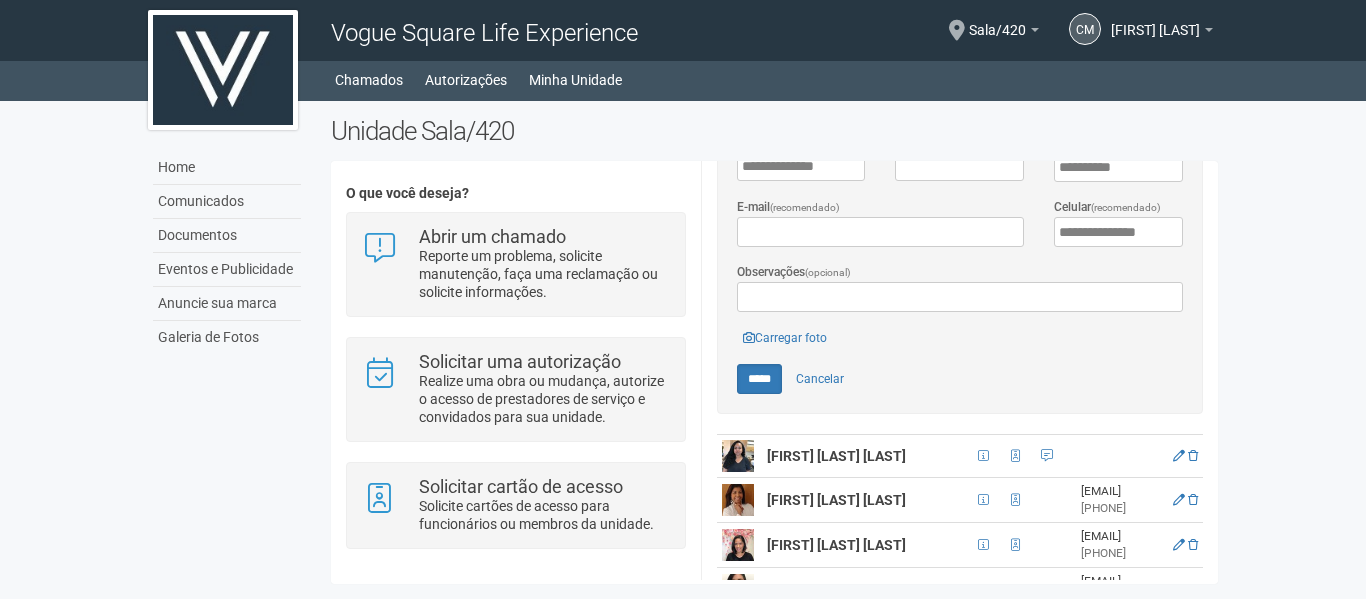 scroll, scrollTop: 600, scrollLeft: 0, axis: vertical 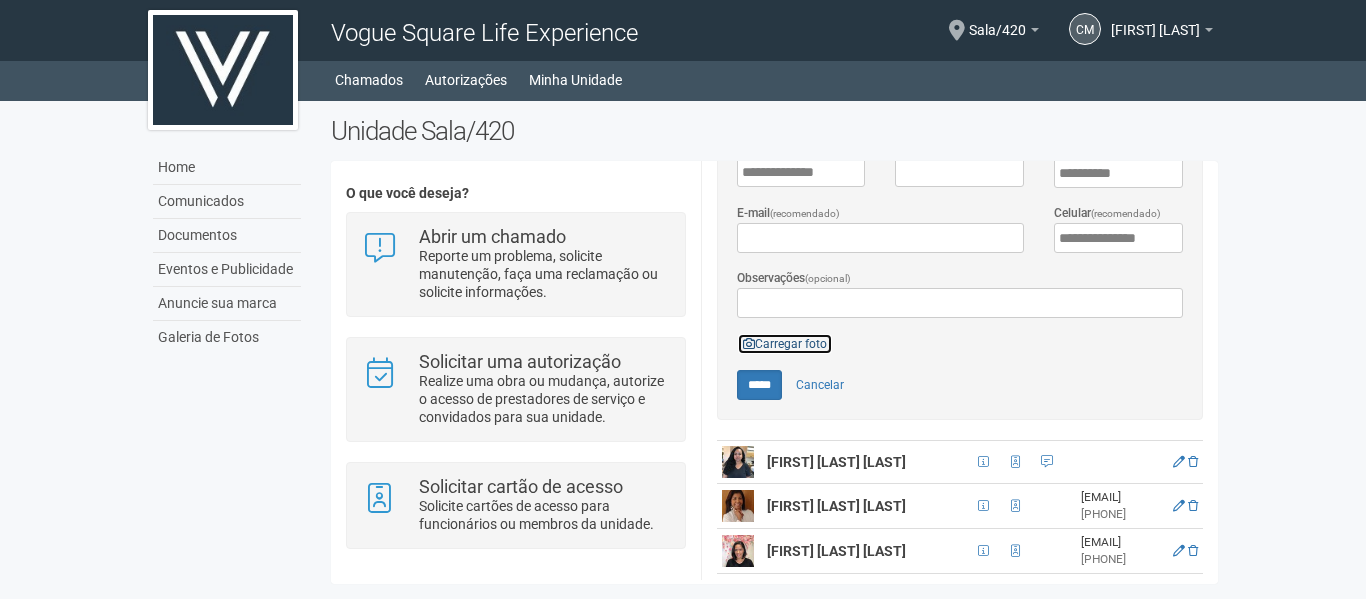 click on "Carregar foto" at bounding box center [785, 344] 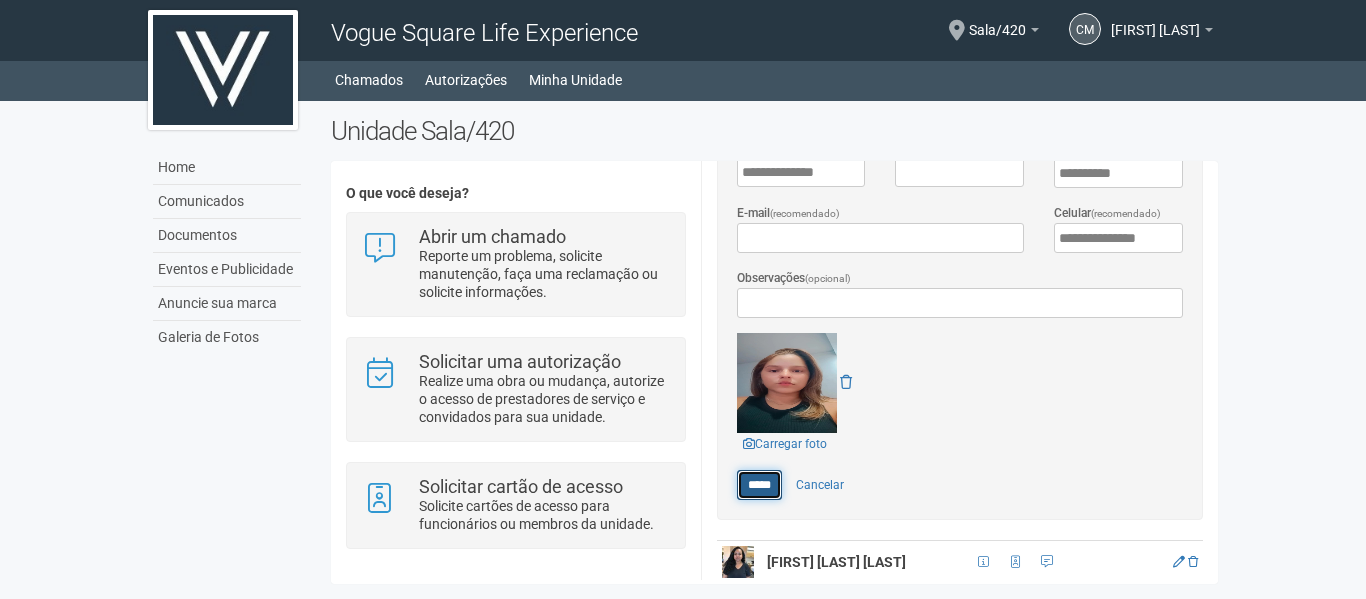 click on "*****" at bounding box center (759, 485) 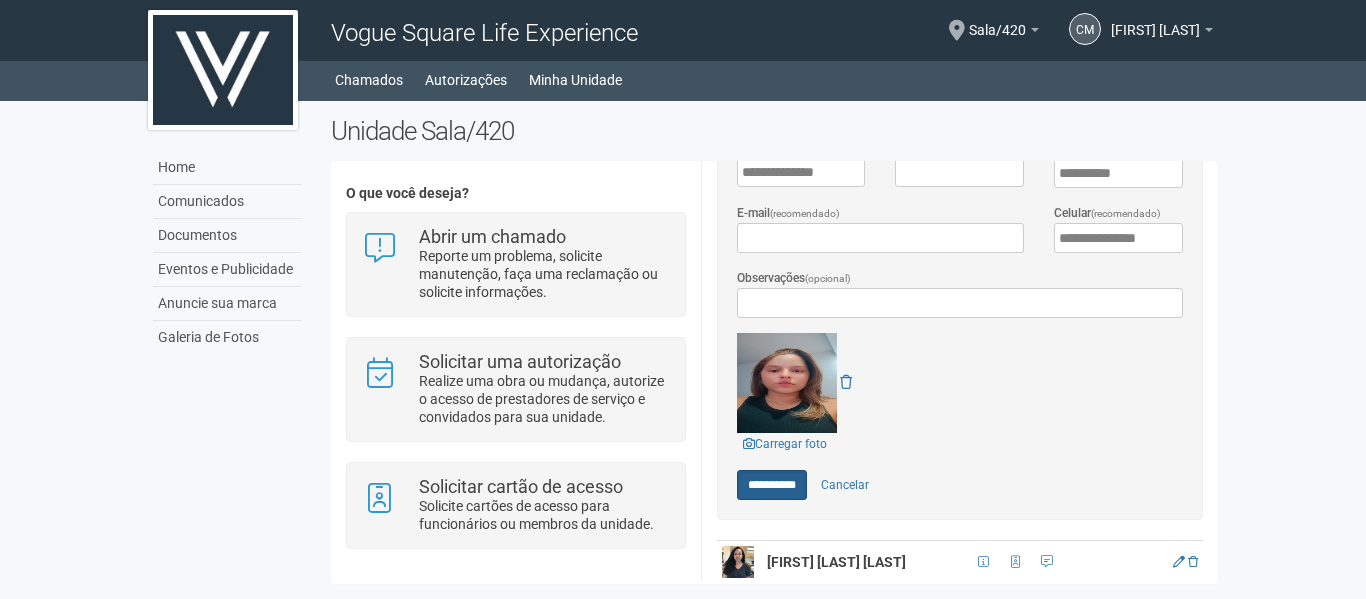 type on "*****" 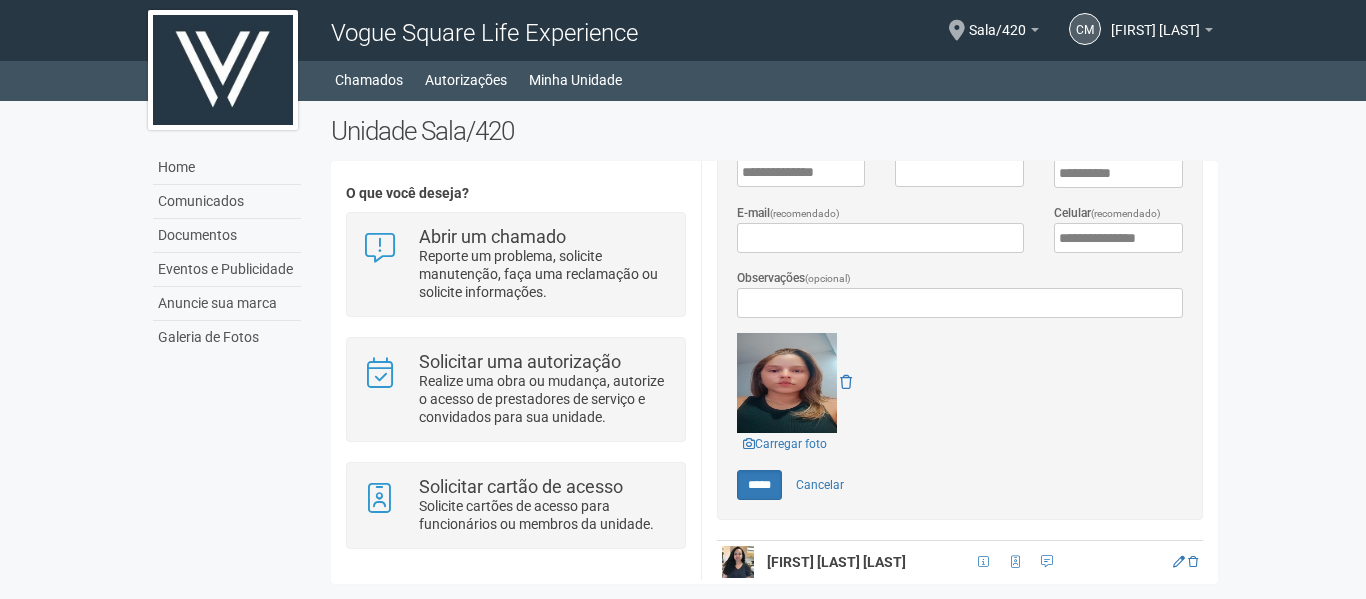 scroll, scrollTop: 0, scrollLeft: 0, axis: both 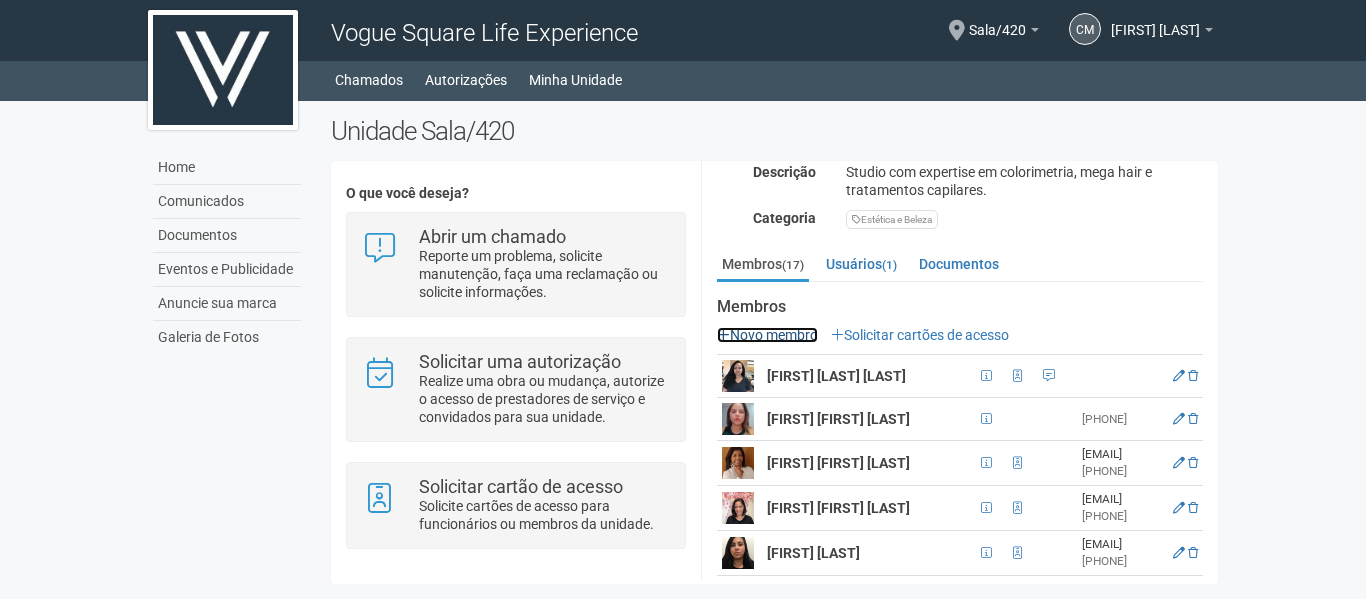 click on "Novo membro" at bounding box center (767, 335) 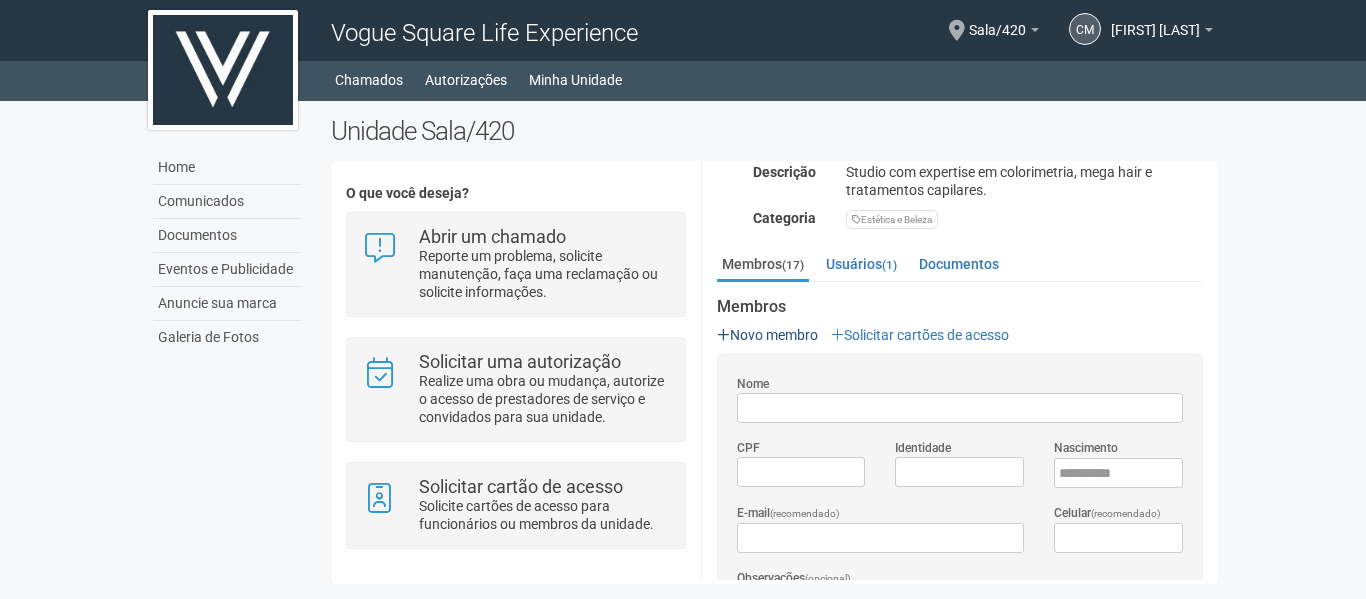 scroll, scrollTop: 0, scrollLeft: 0, axis: both 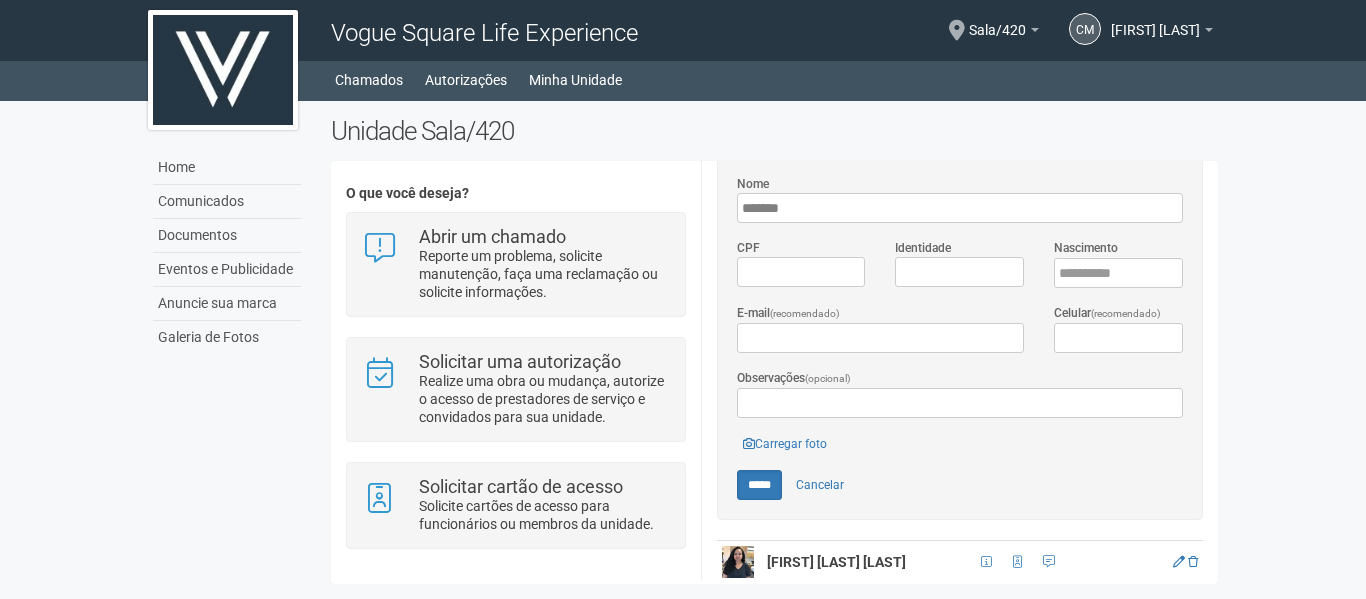 click on "******" at bounding box center (960, 208) 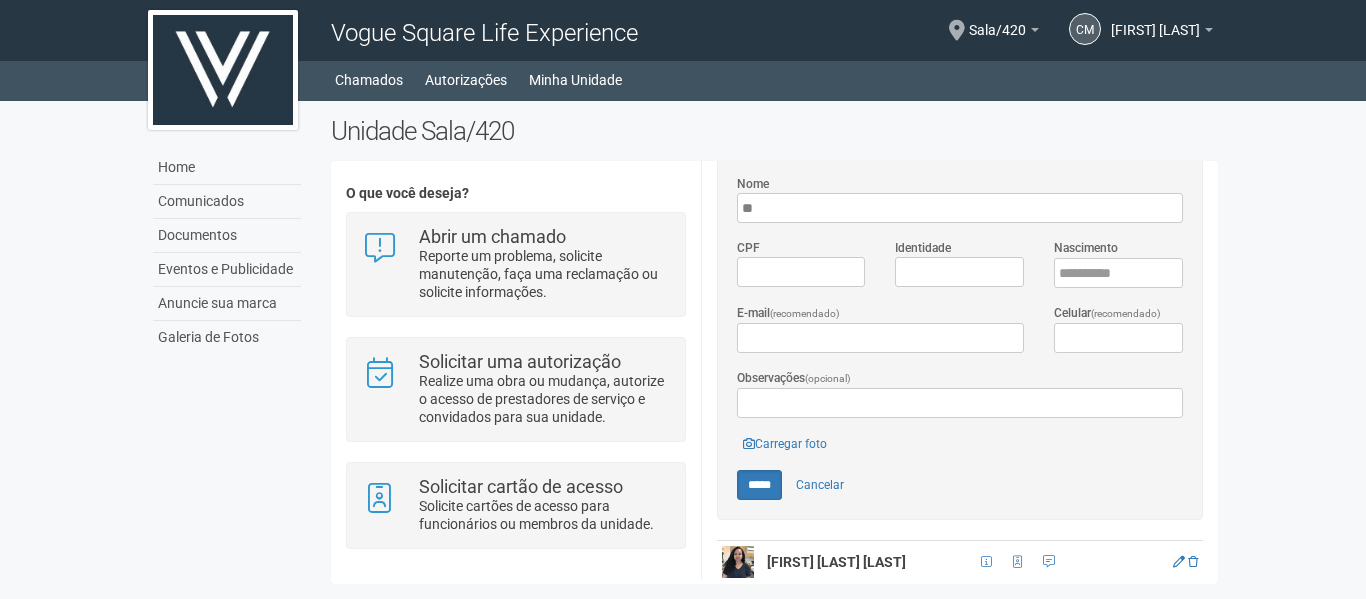 type on "*" 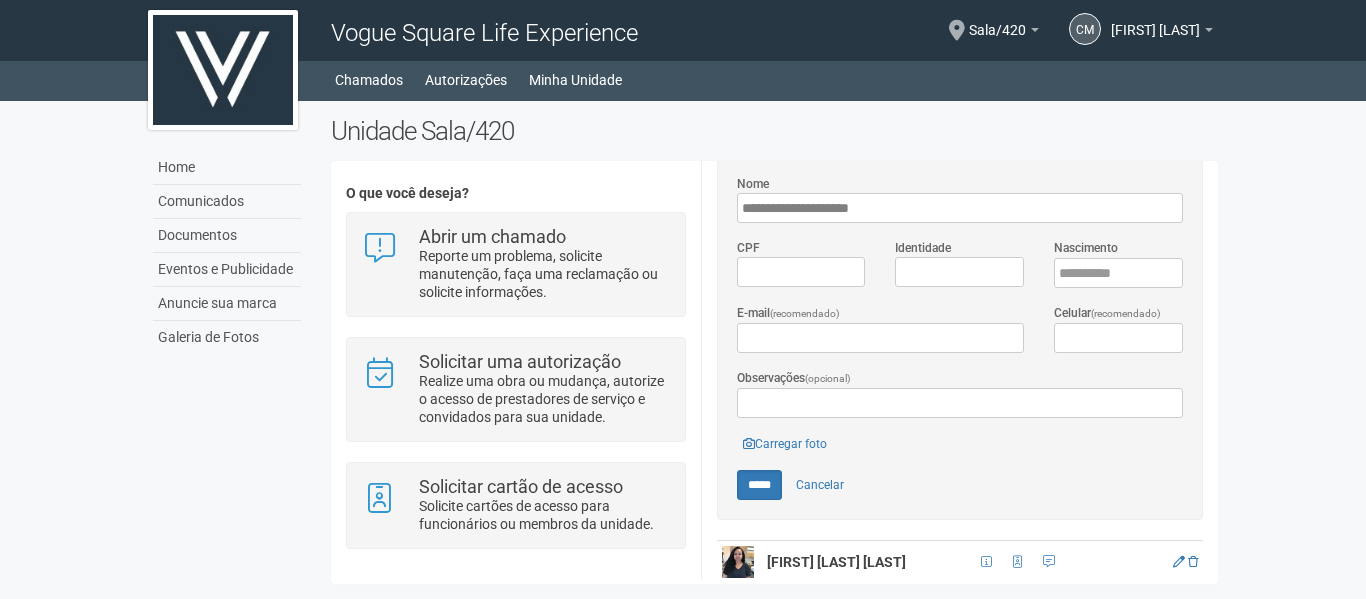 type on "**********" 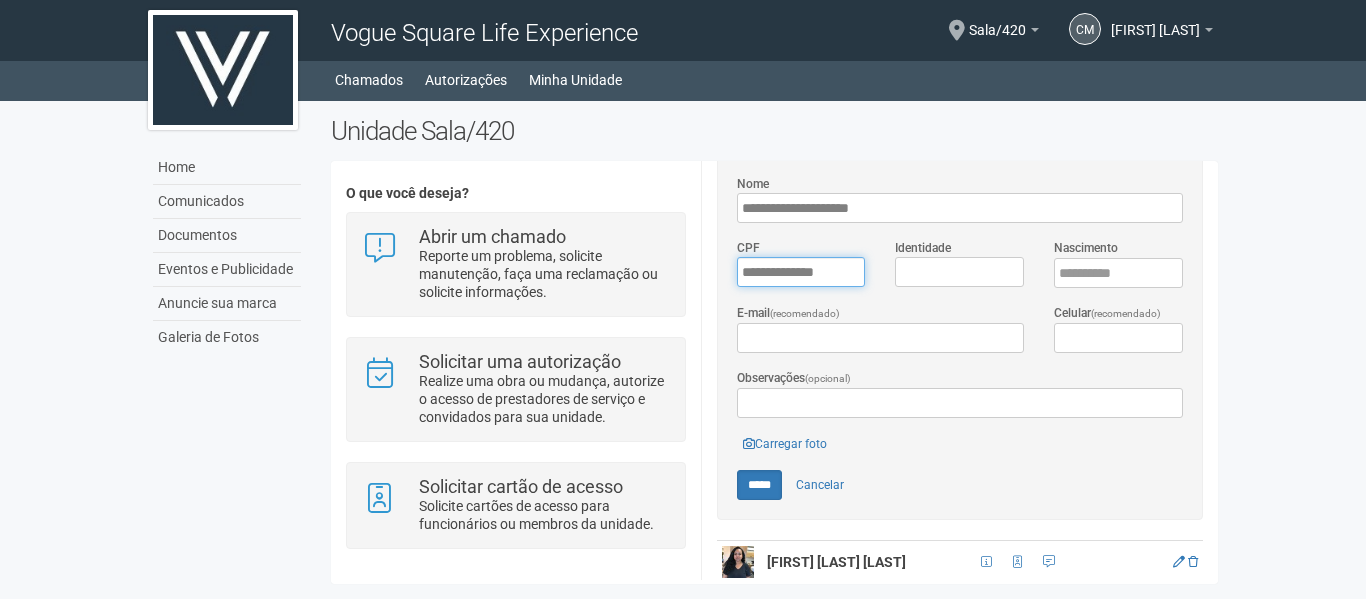 click on "*********" at bounding box center (801, 272) 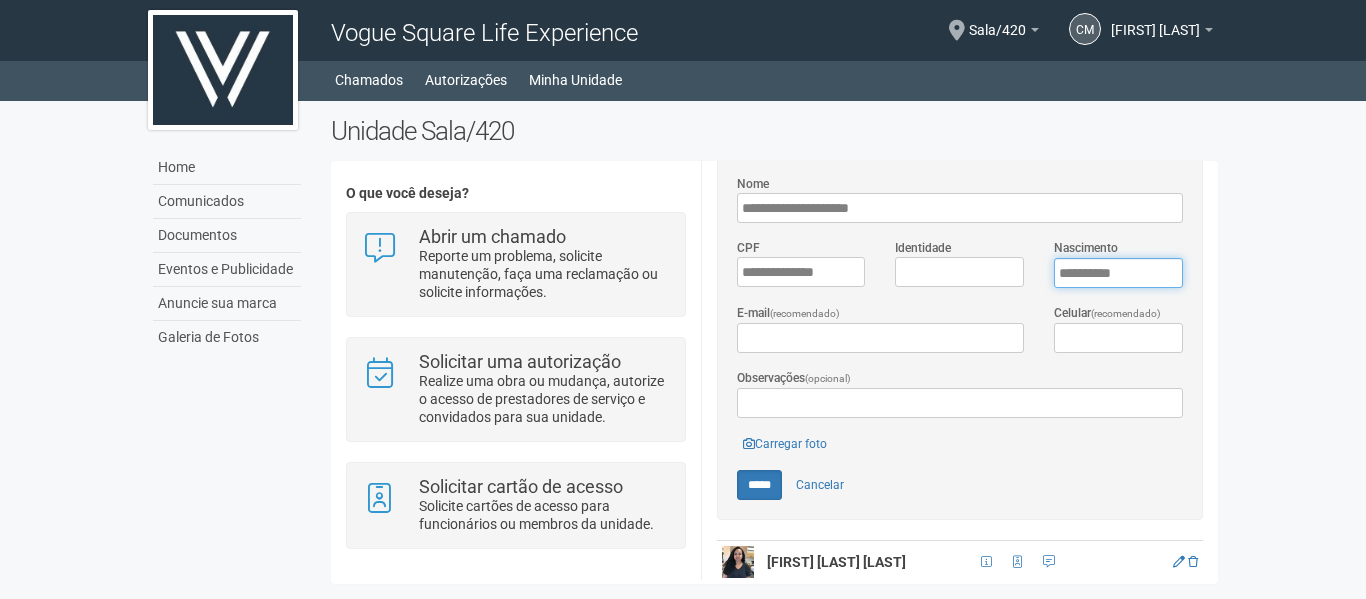 click on "****" at bounding box center (1118, 273) 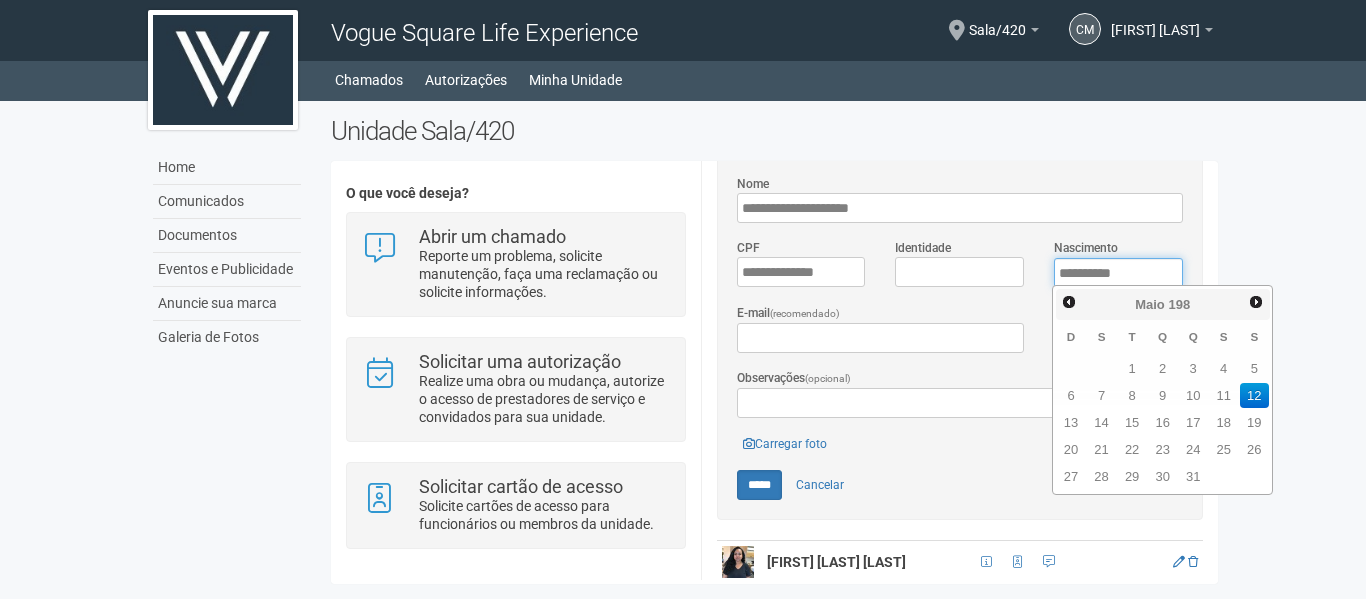 type on "**********" 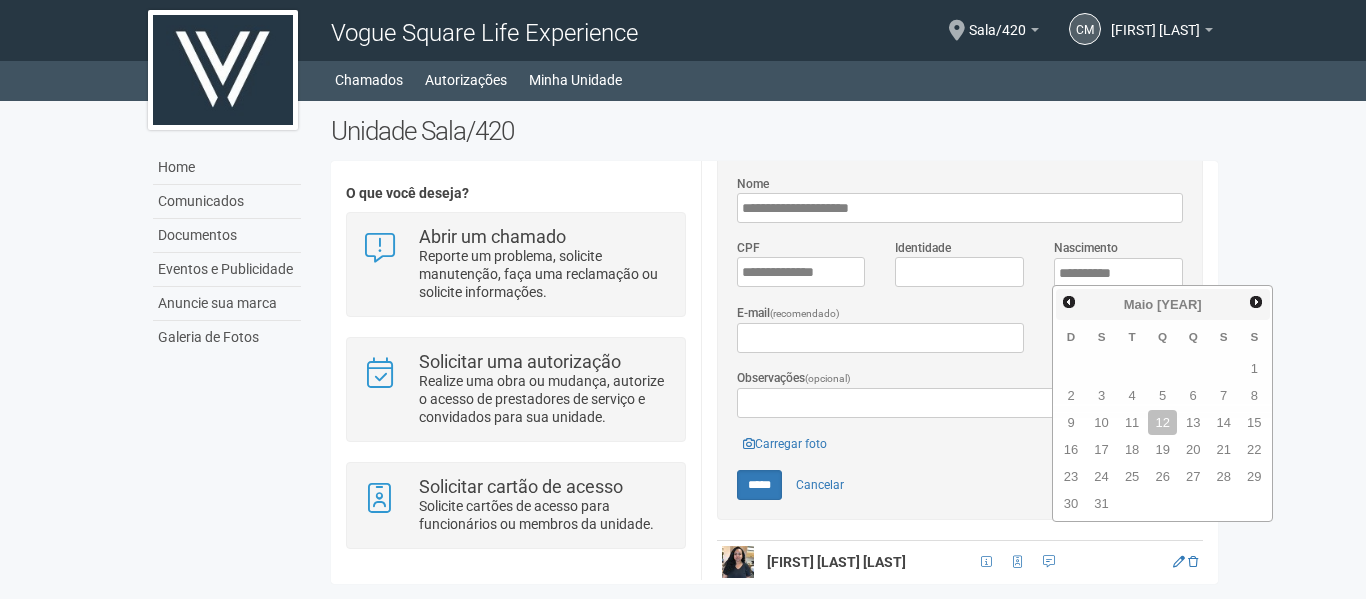 click on "**********" at bounding box center [960, 270] 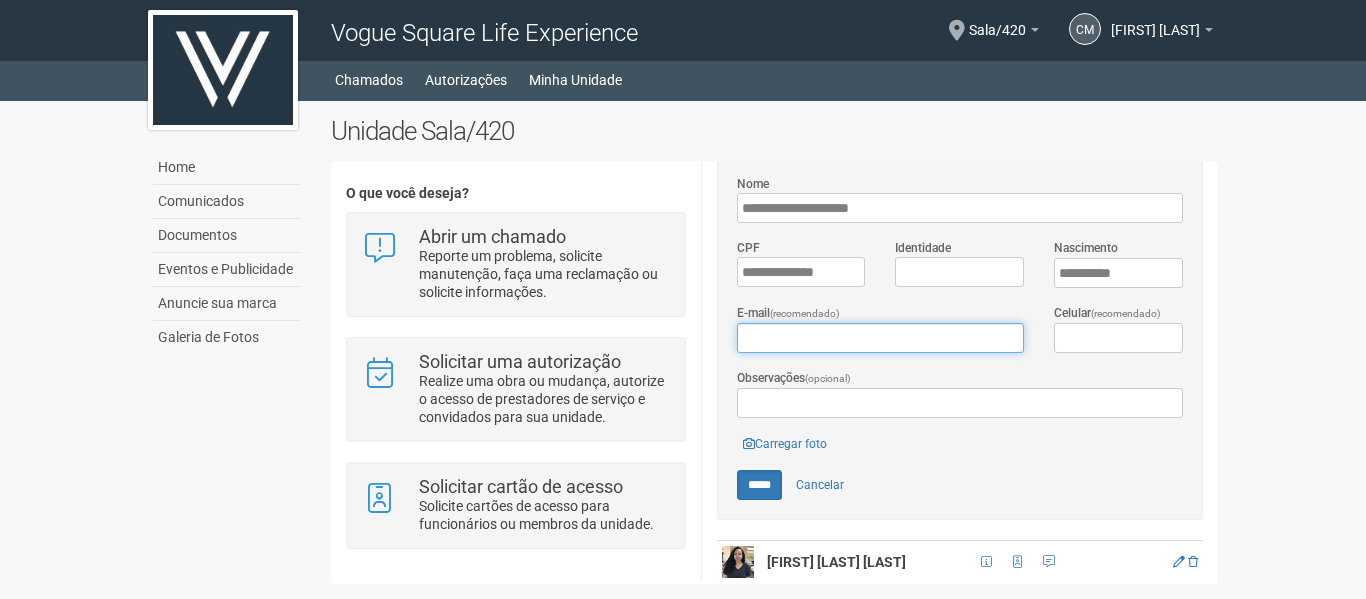 click on "E-mail  (recomendado)" at bounding box center (880, 338) 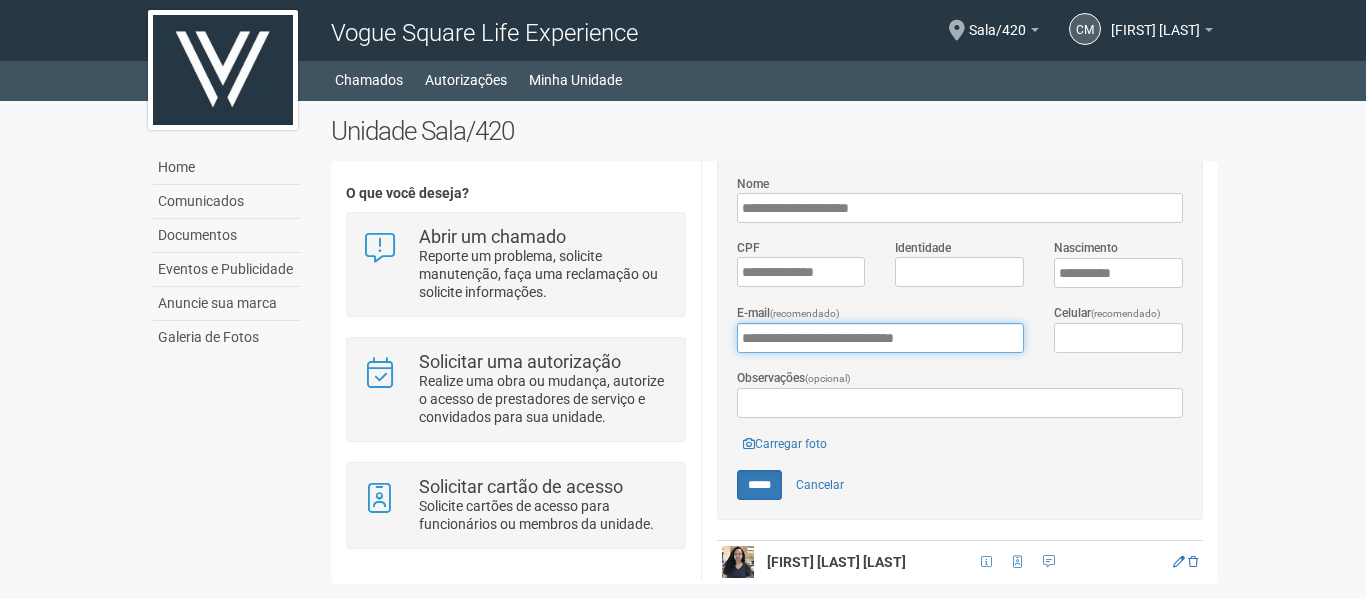 type on "**********" 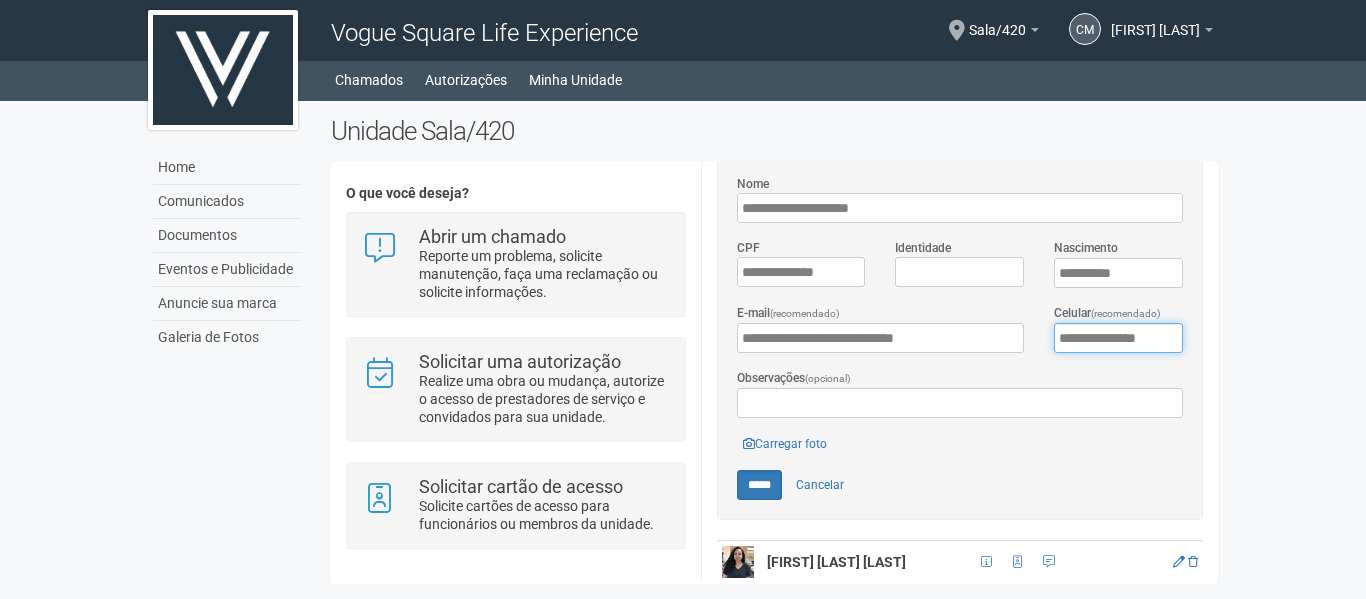 click on "**********" at bounding box center [1118, 338] 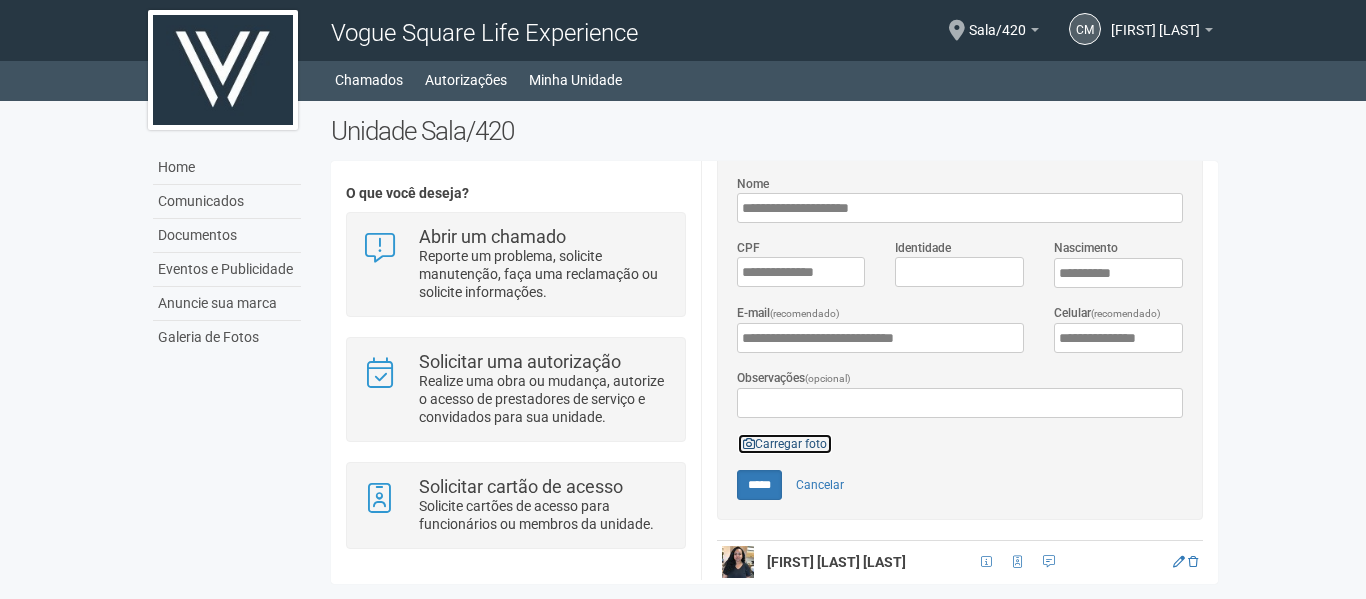 click on "Carregar foto" at bounding box center [785, 444] 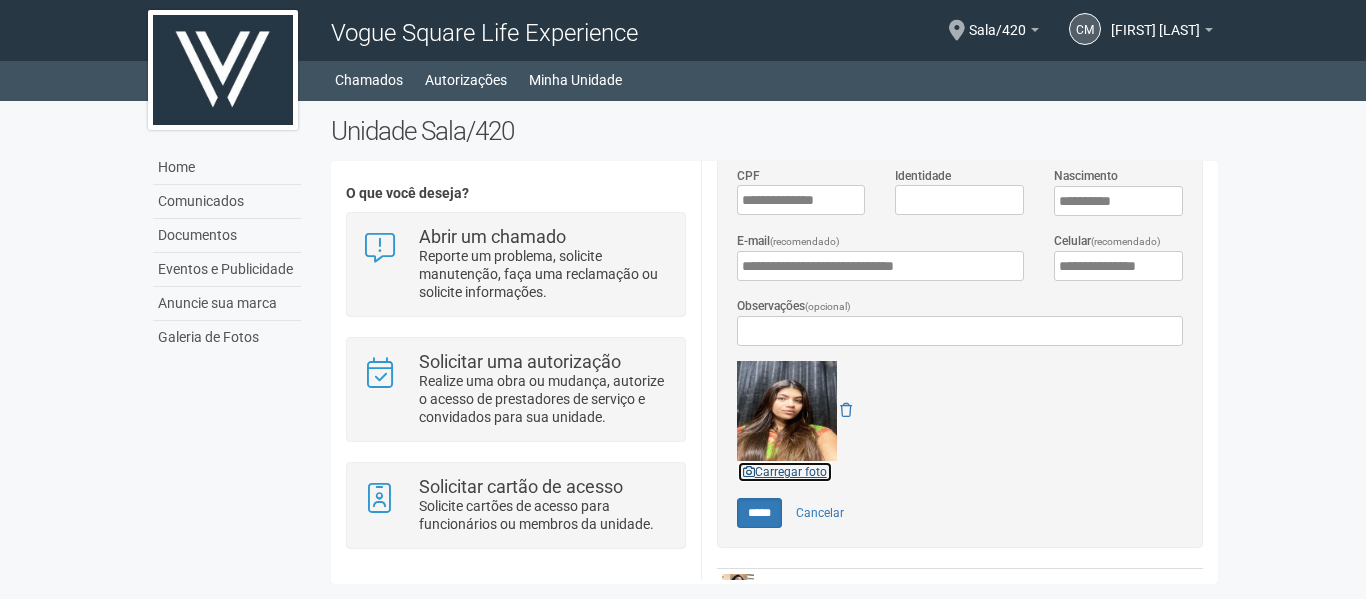 scroll, scrollTop: 500, scrollLeft: 0, axis: vertical 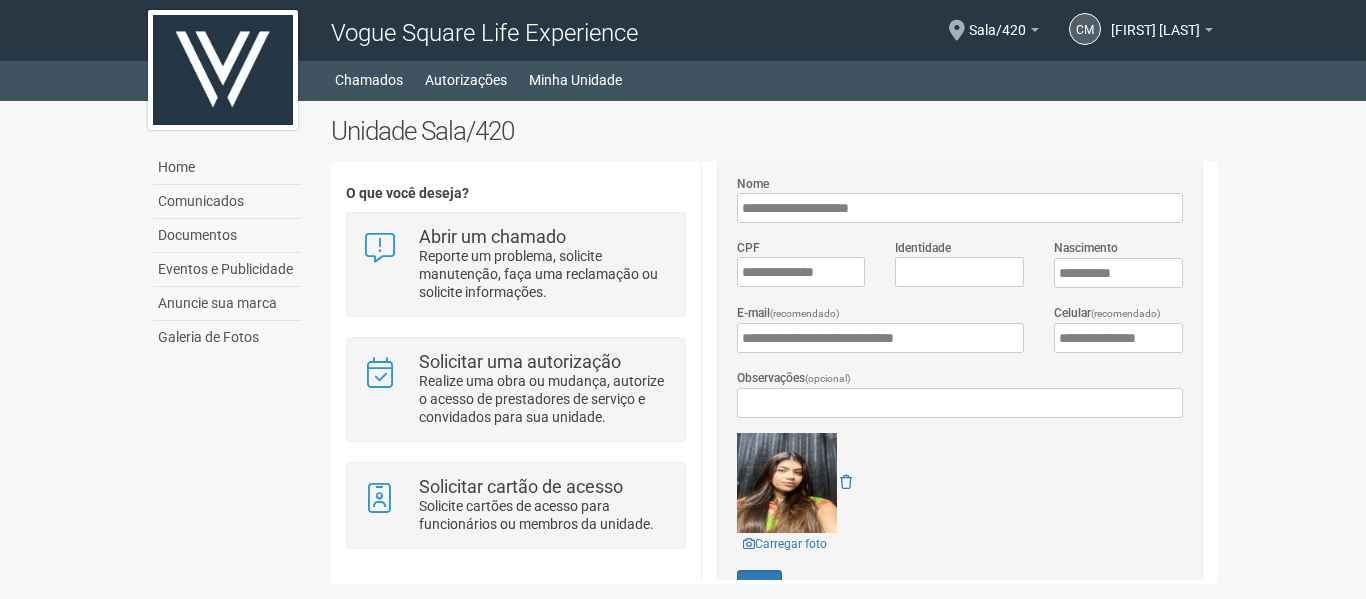 click on "**********" at bounding box center (960, 387) 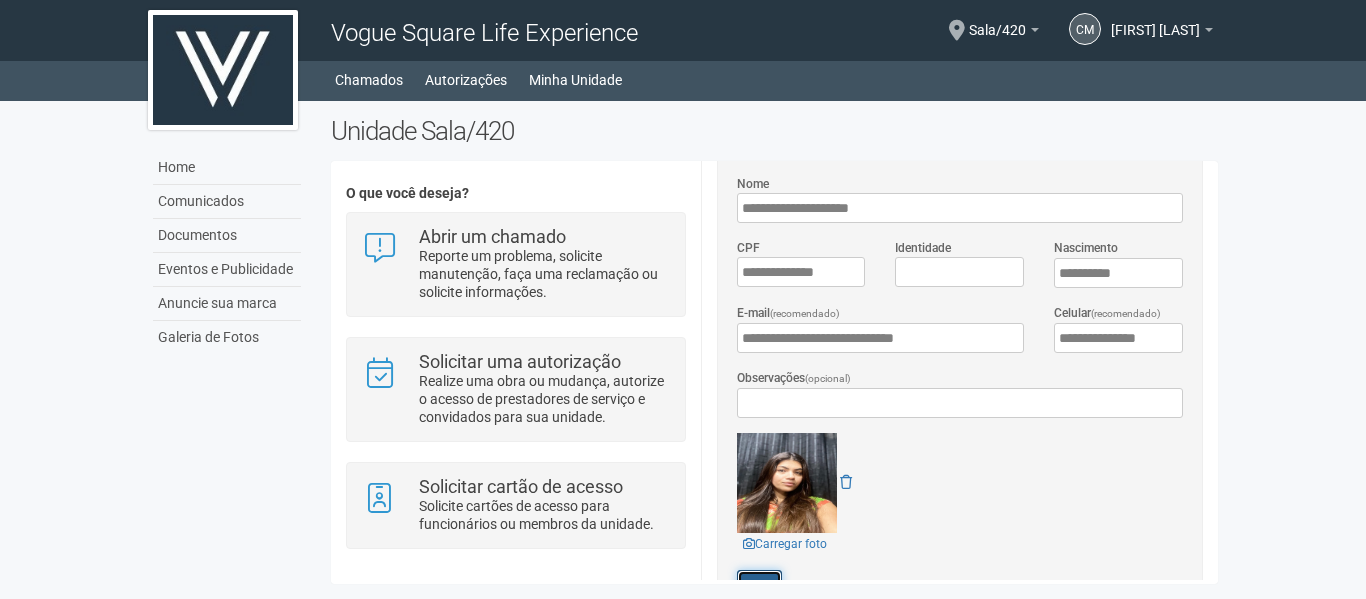 click on "*****" at bounding box center [759, 585] 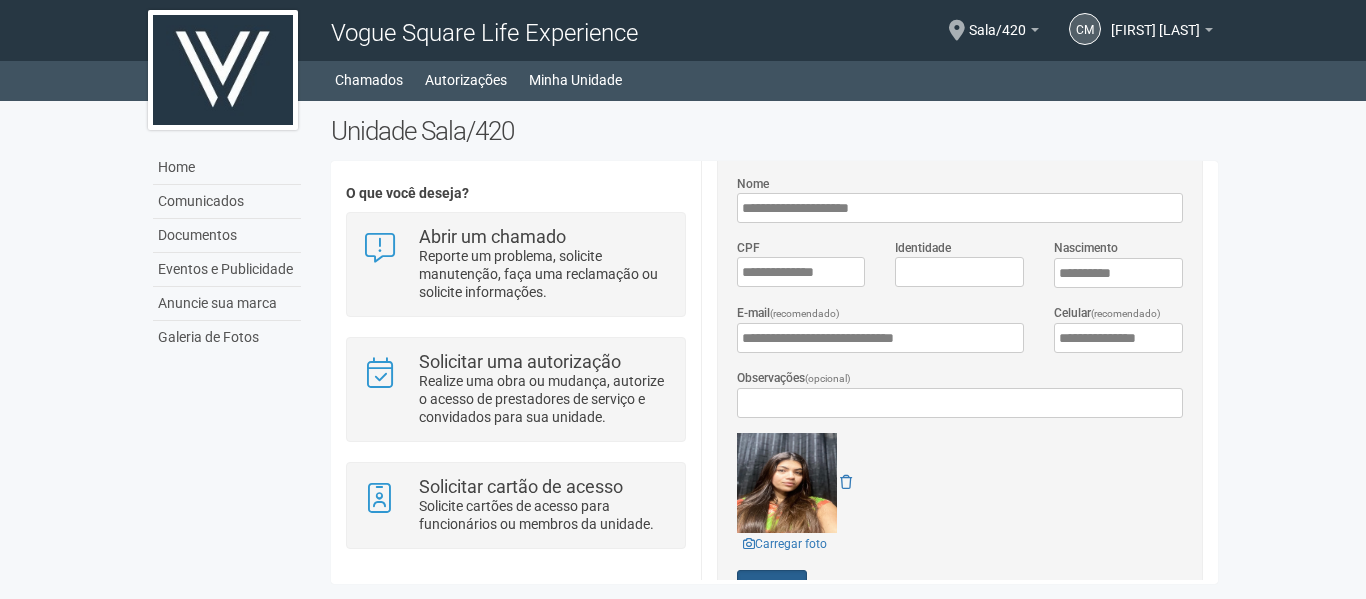 type on "*****" 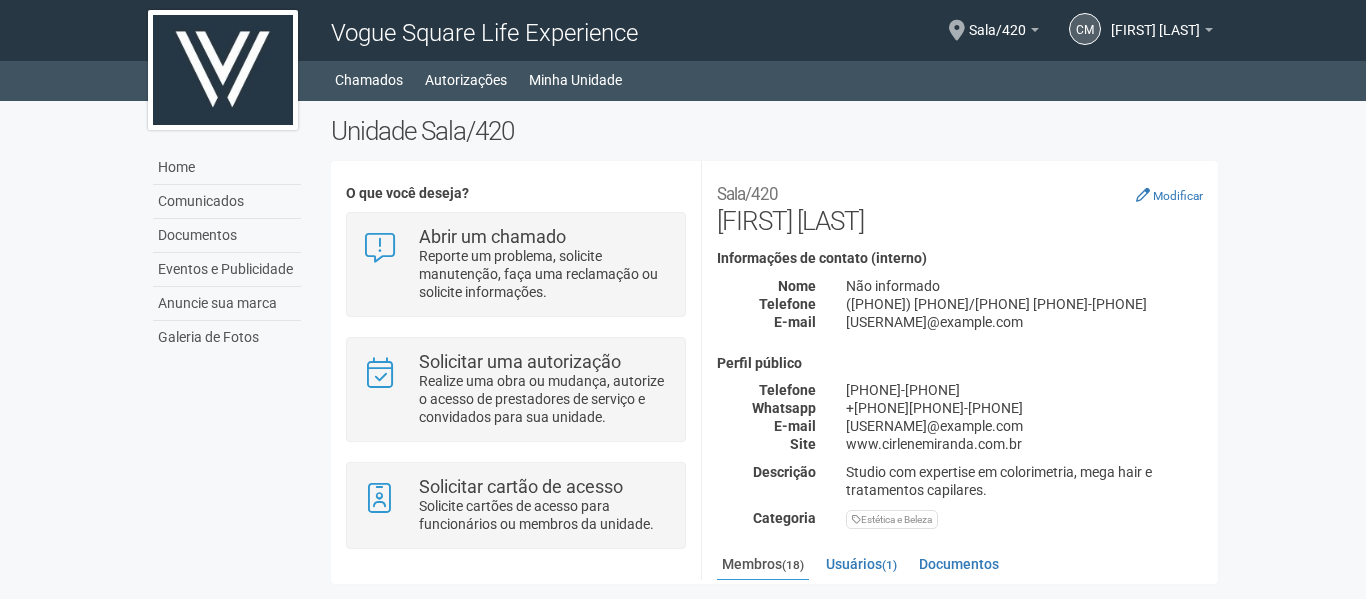 scroll, scrollTop: 0, scrollLeft: 0, axis: both 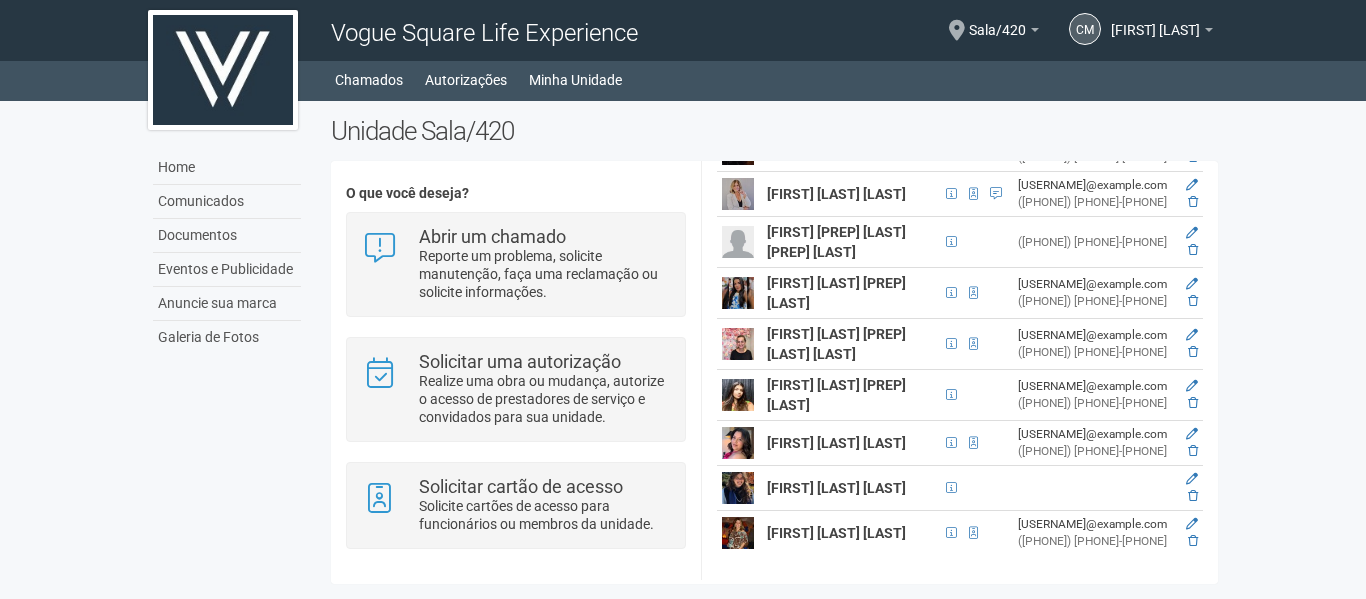 click on "Aguarde...
Vogue Square Life Experience
CM
[FIRST] [LAST]
[FIRST] [LAST]
[USERNAME]@example.com
Meu perfil
Alterar senha
Sair
Sala/420
Você está na unidade
Sala/420
Ir para a unidade
Home
Home
Comunicados
Documentos
Eventos e Publicidade
Anuncie sua marca
Galeria de Fotos
Chamados
Autorizações
Minha Unidade
Sair" at bounding box center (683, 299) 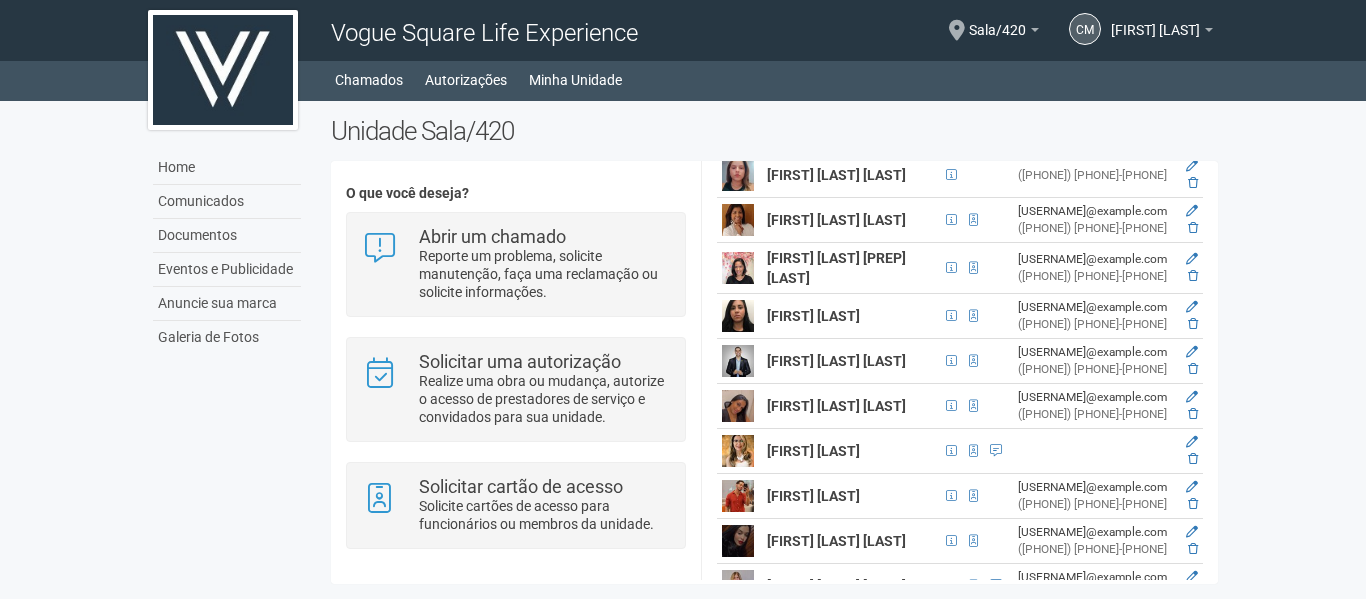 scroll, scrollTop: 492, scrollLeft: 0, axis: vertical 